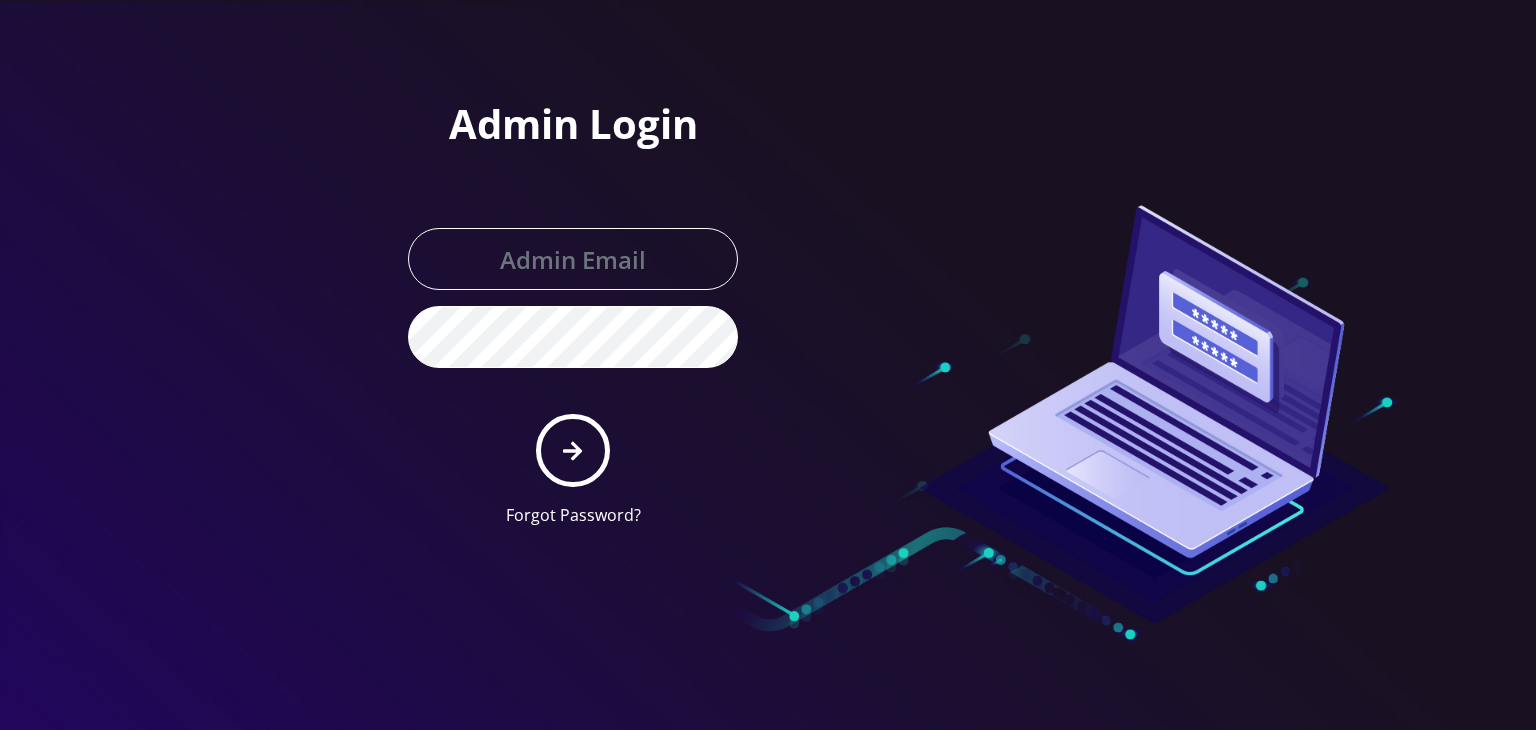 scroll, scrollTop: 0, scrollLeft: 0, axis: both 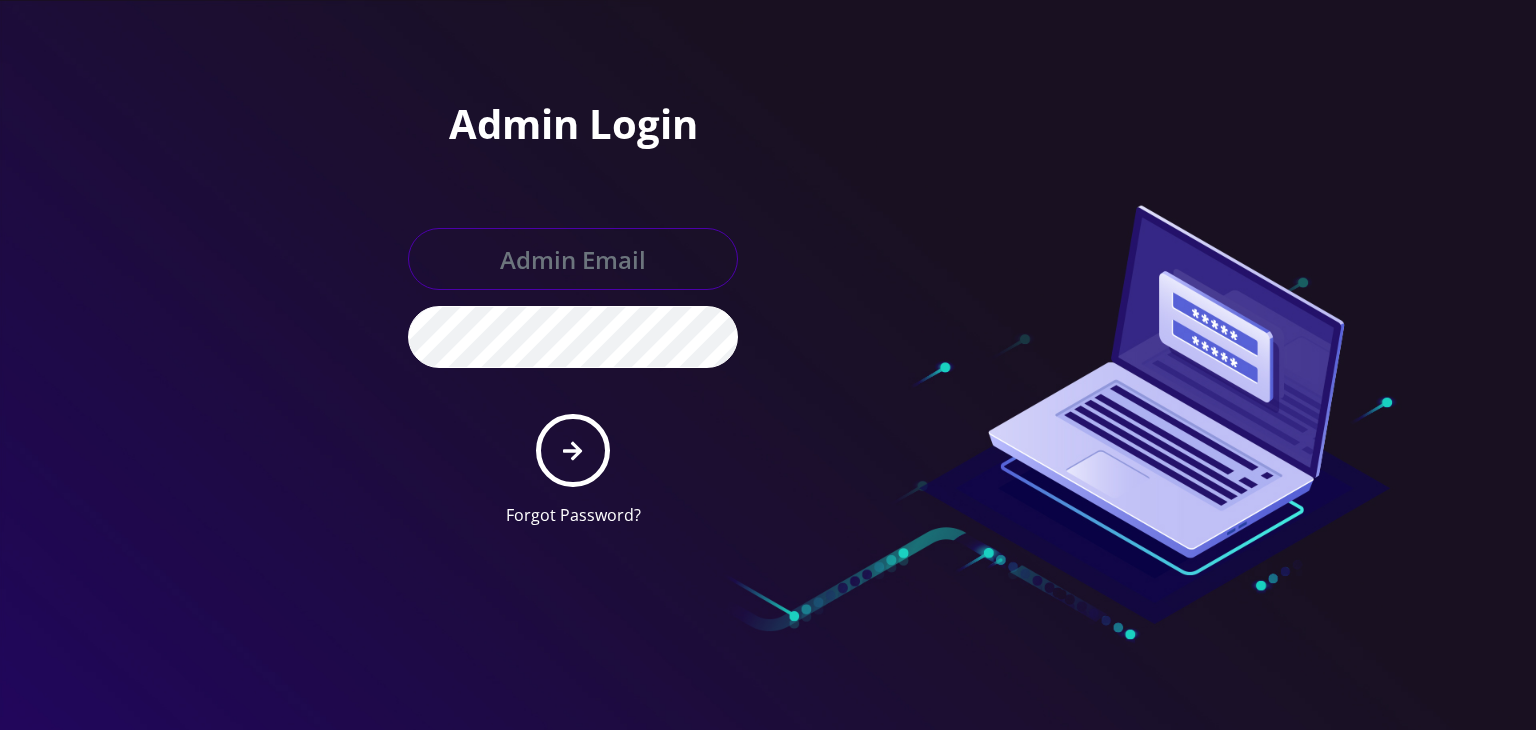 type on "[USERNAME]@example.com" 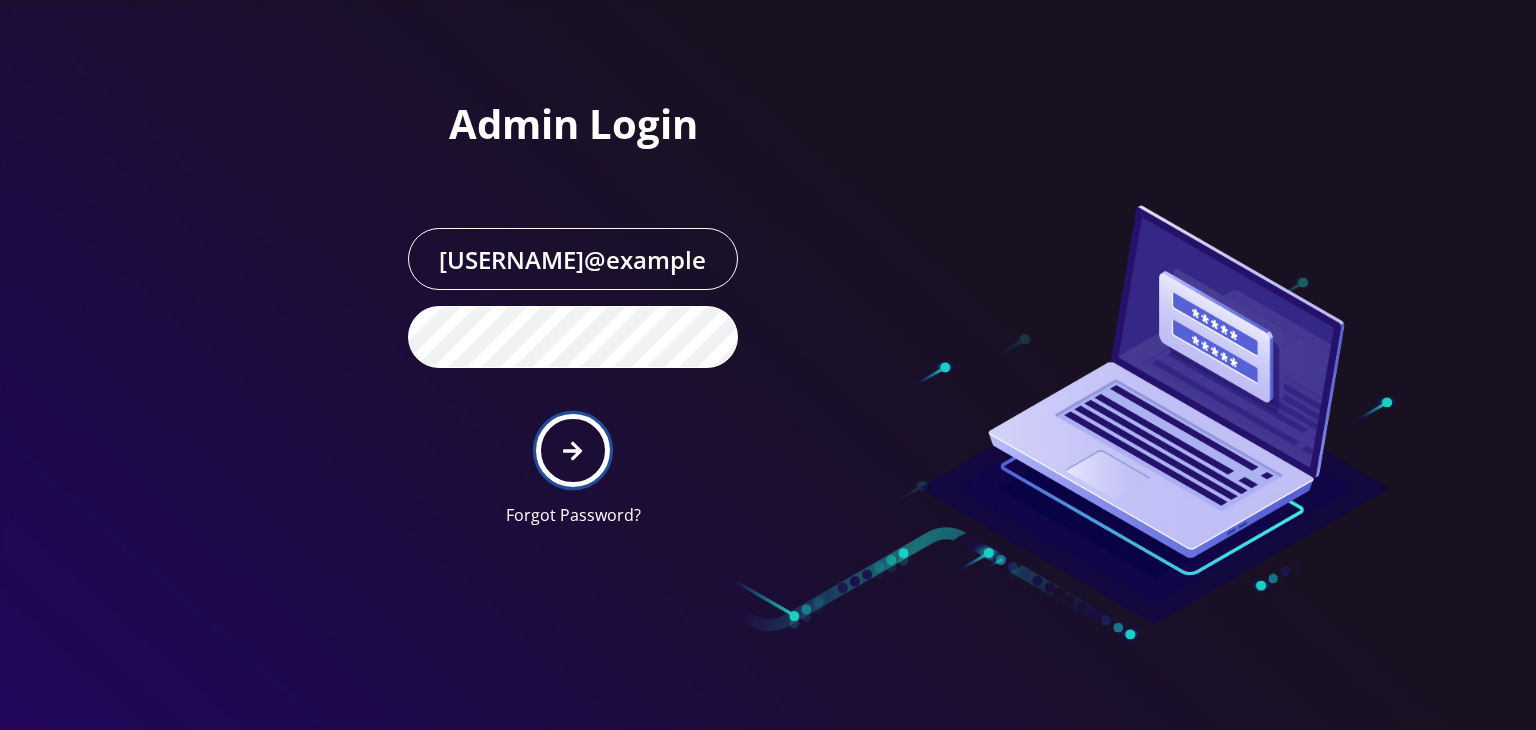 click at bounding box center (572, 450) 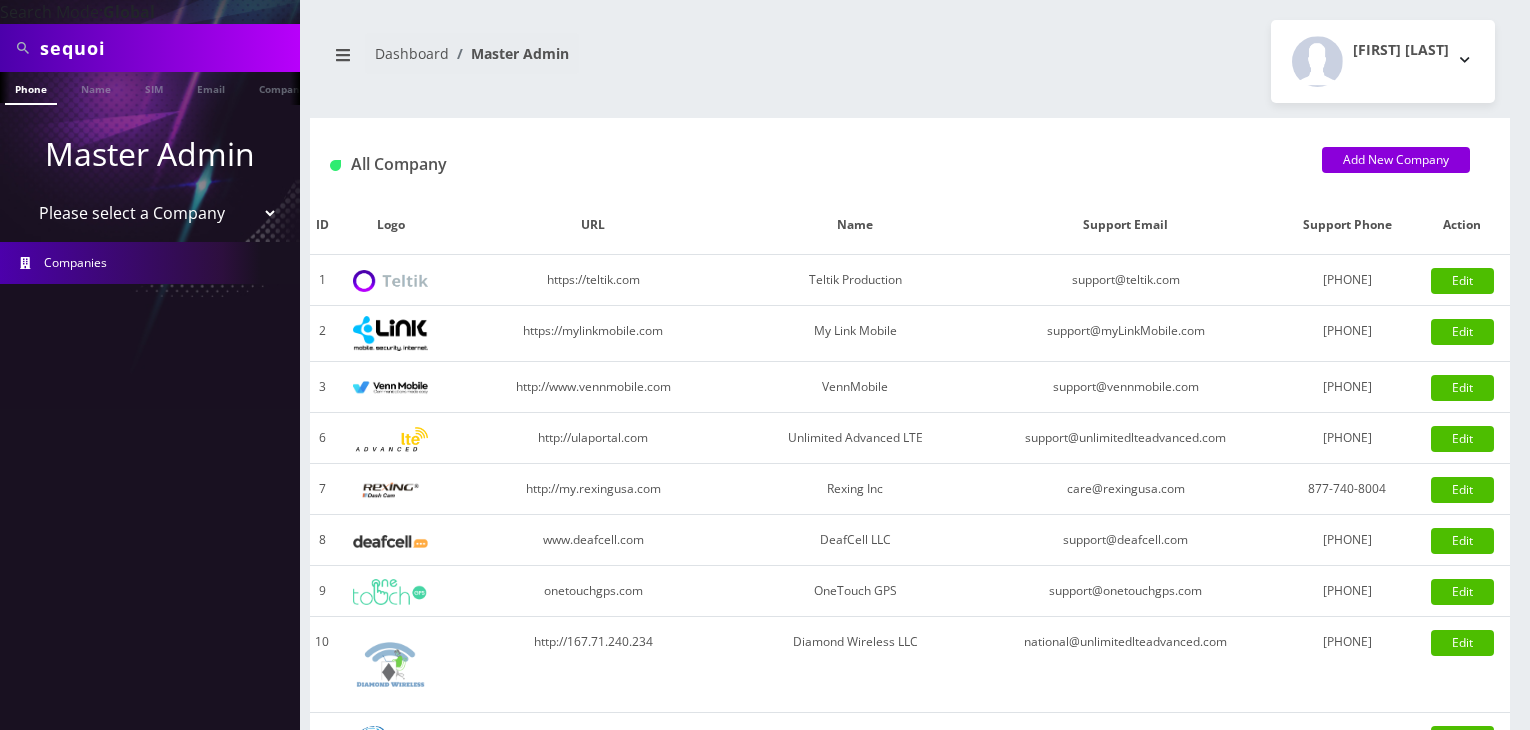 scroll, scrollTop: 0, scrollLeft: 0, axis: both 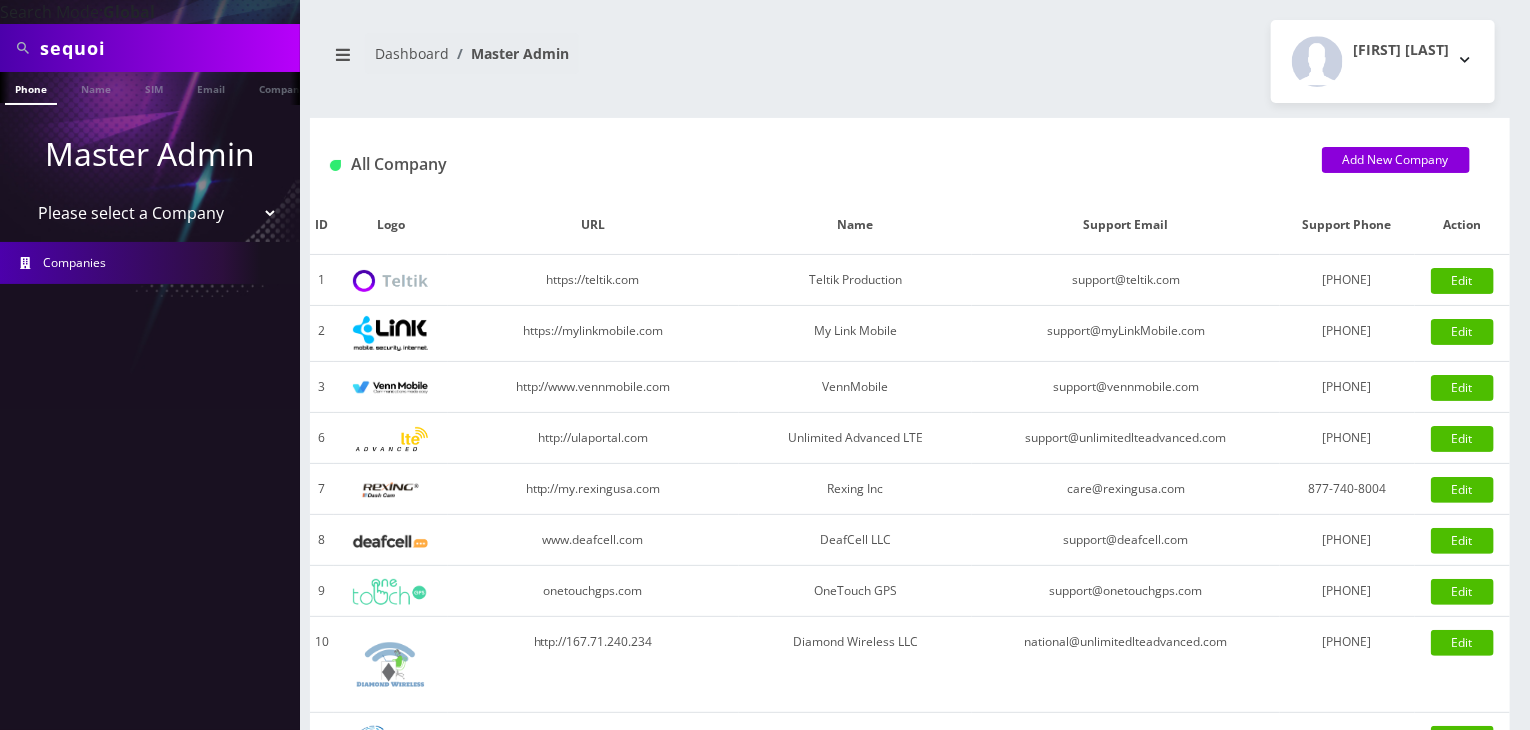 click on "Please select a Company
Teltik Production
My Link Mobile
VennMobile
Unlimited Advanced LTE
Rexing Inc
DeafCell LLC
OneTouch GPS
Diamond Wireless LLC
All Choice Connect
Amcest Corp
IoT
Shluchim Assist
ConnectED Mobile
Innovative Communications
Home Away Secure SIM Call" at bounding box center (150, 213) 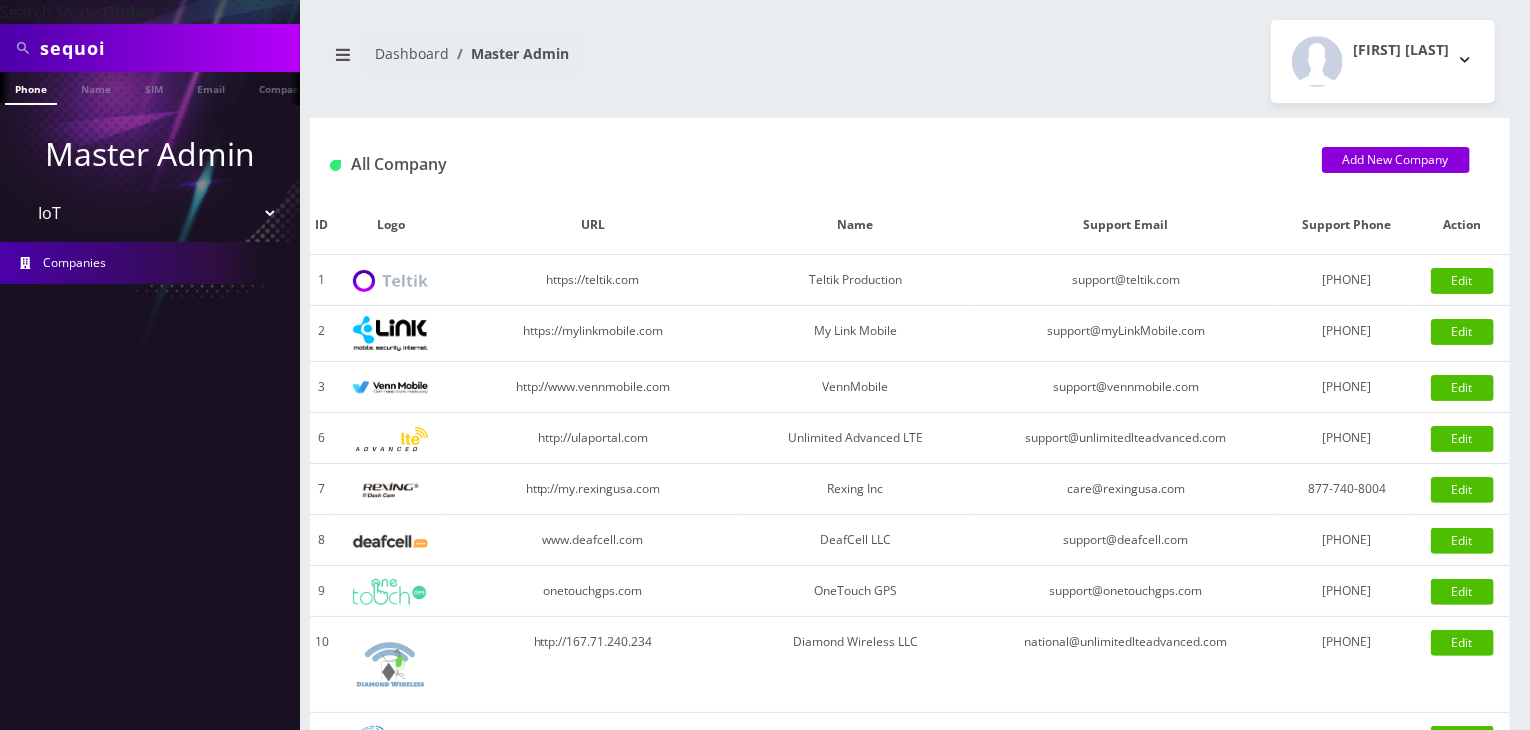 click on "Please select a Company
Teltik Production
My Link Mobile
VennMobile
Unlimited Advanced LTE
Rexing Inc
DeafCell LLC
OneTouch GPS
Diamond Wireless LLC
All Choice Connect
Amcest Corp
IoT
Shluchim Assist
ConnectED Mobile
Innovative Communications
Home Away Secure SIM Call" at bounding box center [150, 213] 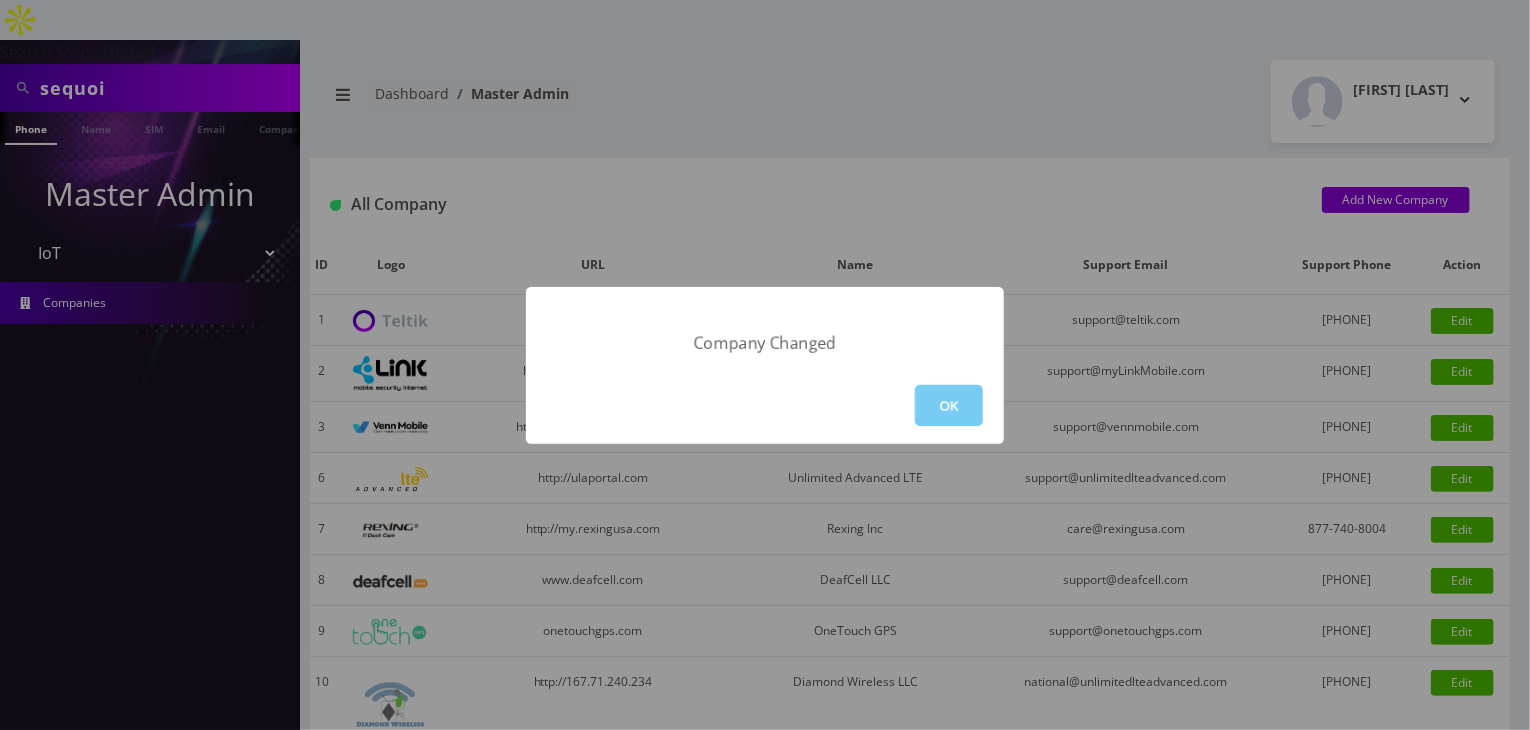 click on "OK" at bounding box center (949, 405) 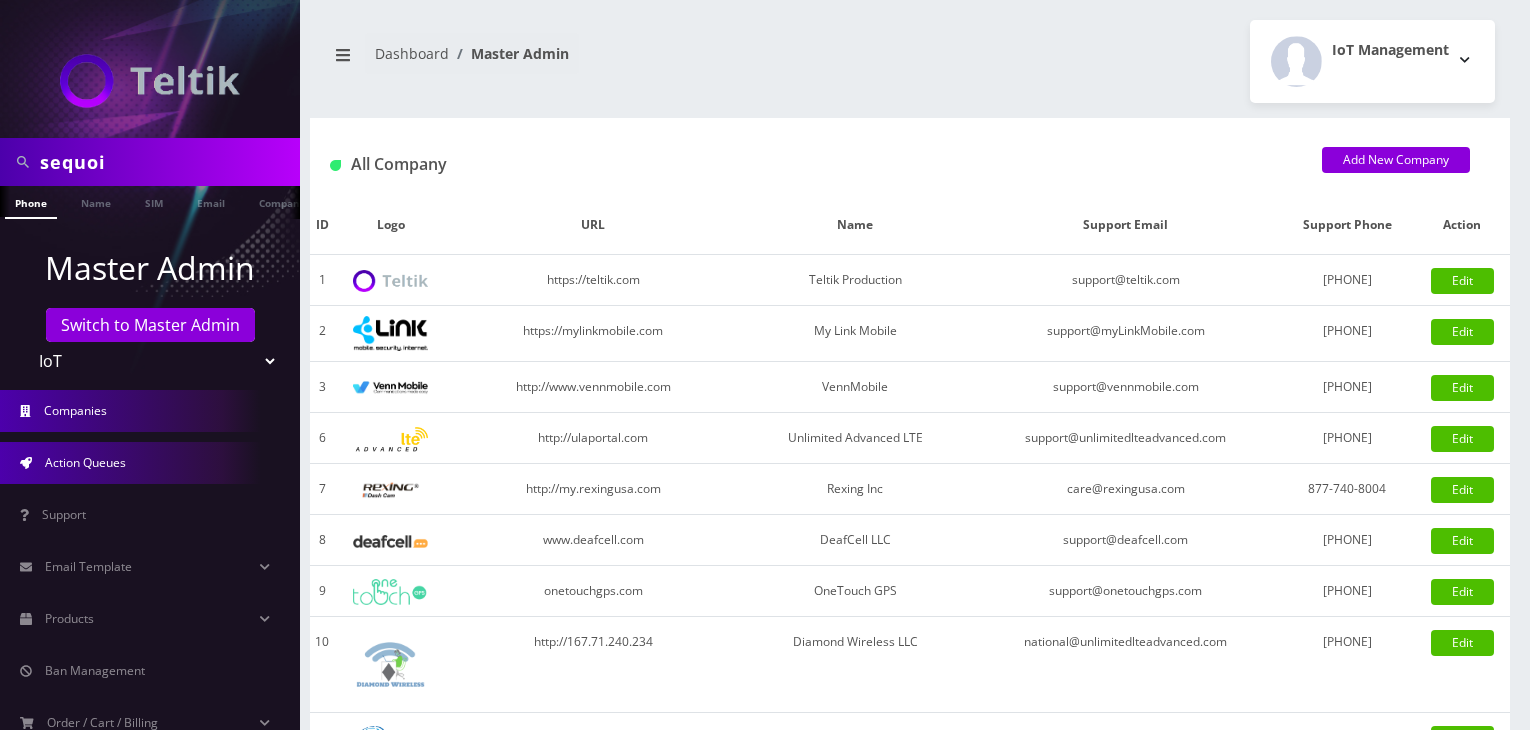 scroll, scrollTop: 0, scrollLeft: 0, axis: both 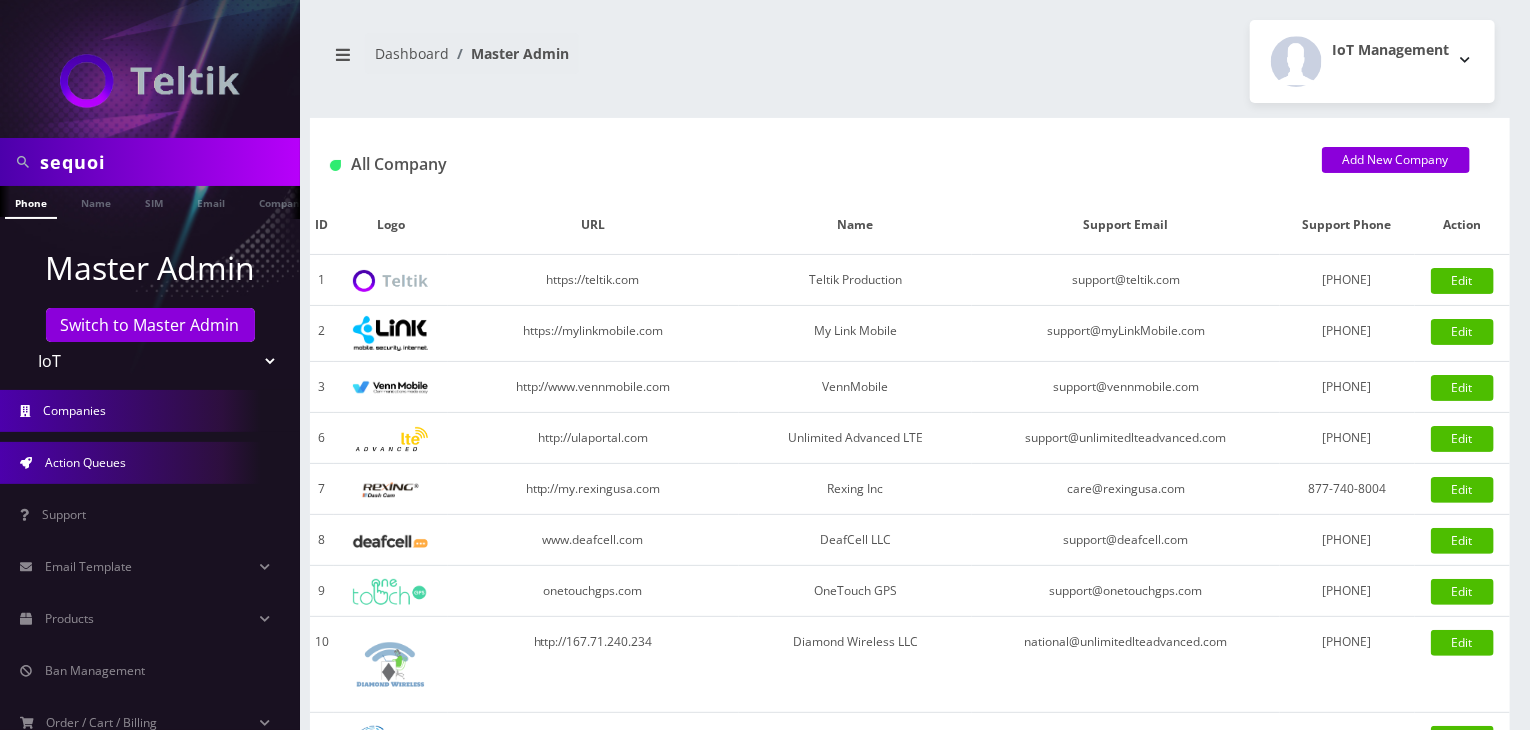 click on "Action Queues" at bounding box center [150, 463] 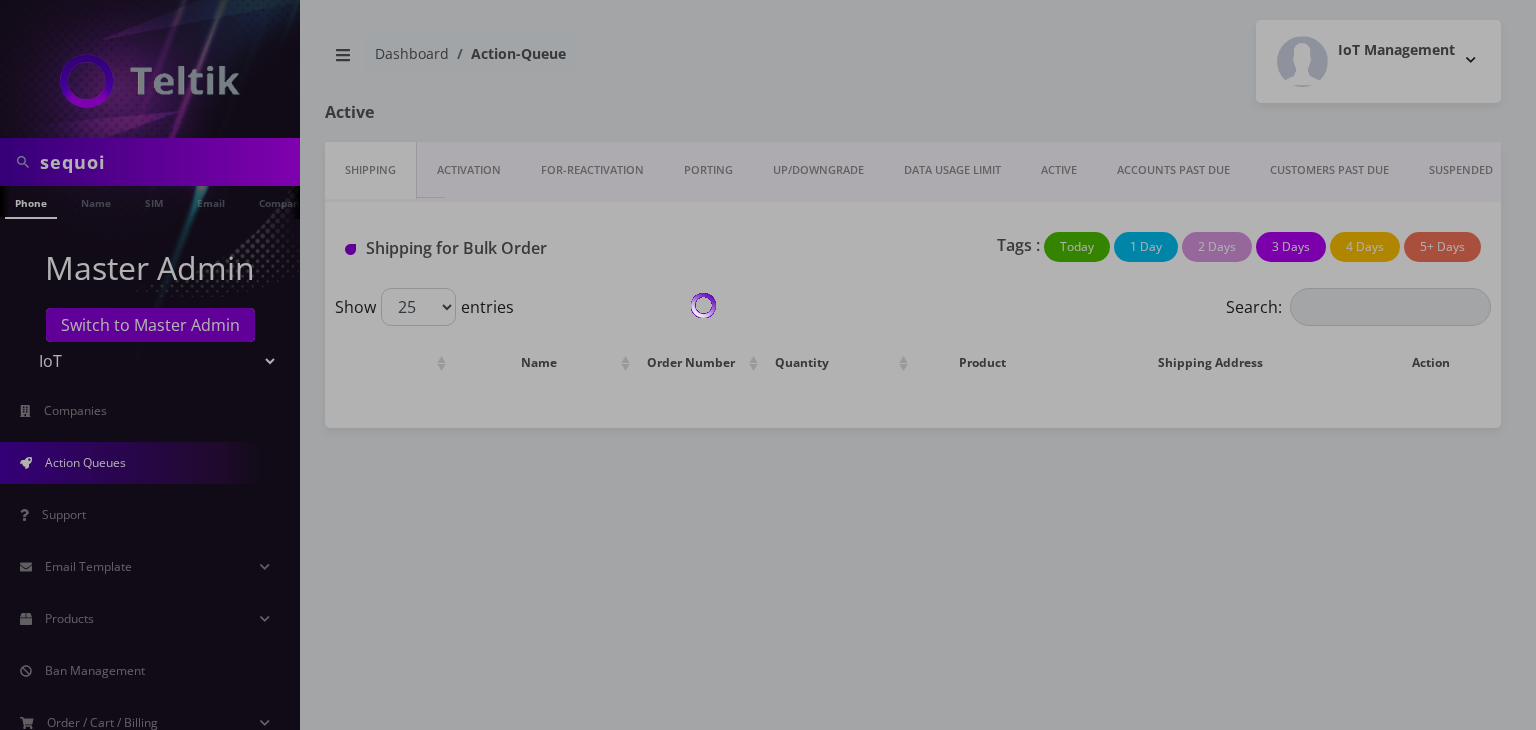 scroll, scrollTop: 0, scrollLeft: 0, axis: both 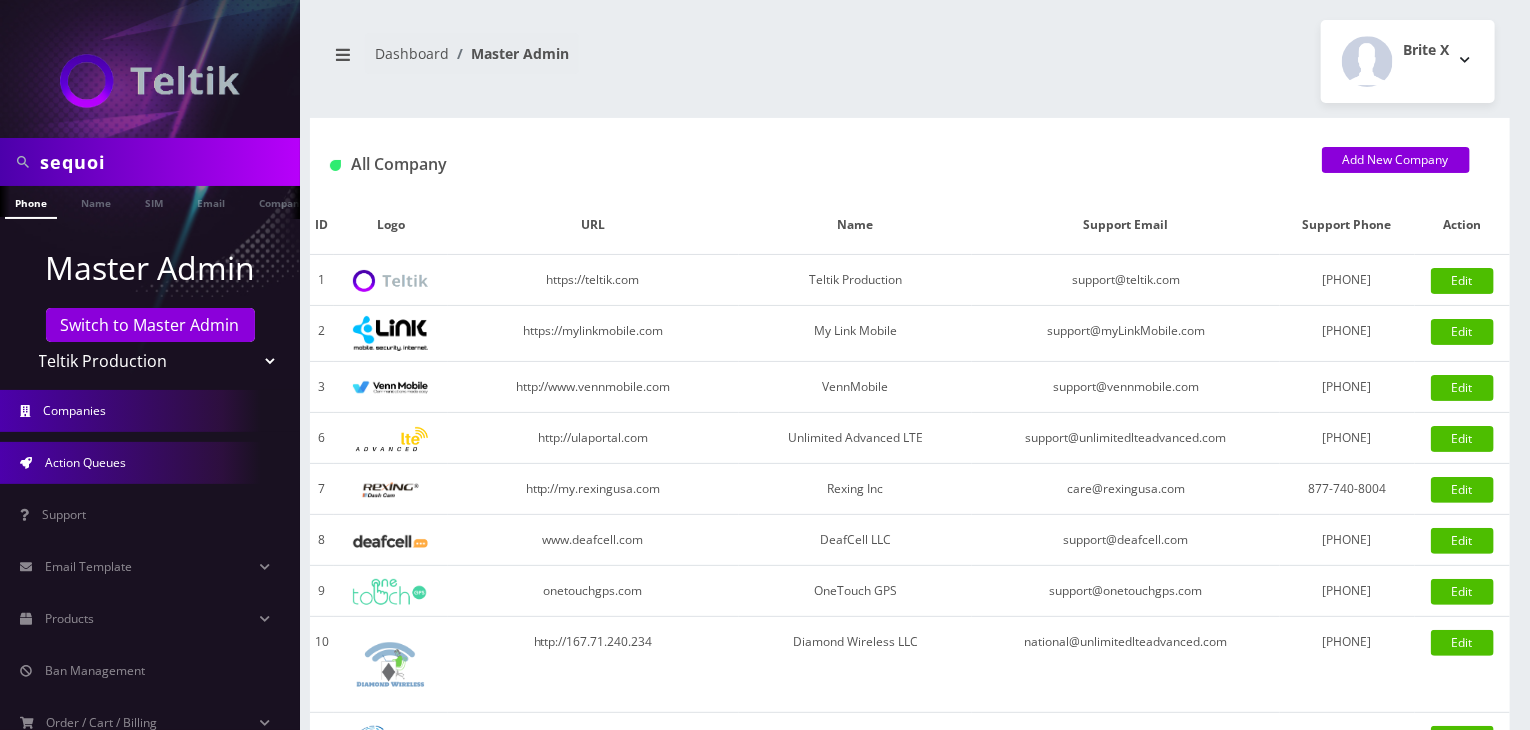 click on "Action Queues" at bounding box center (85, 462) 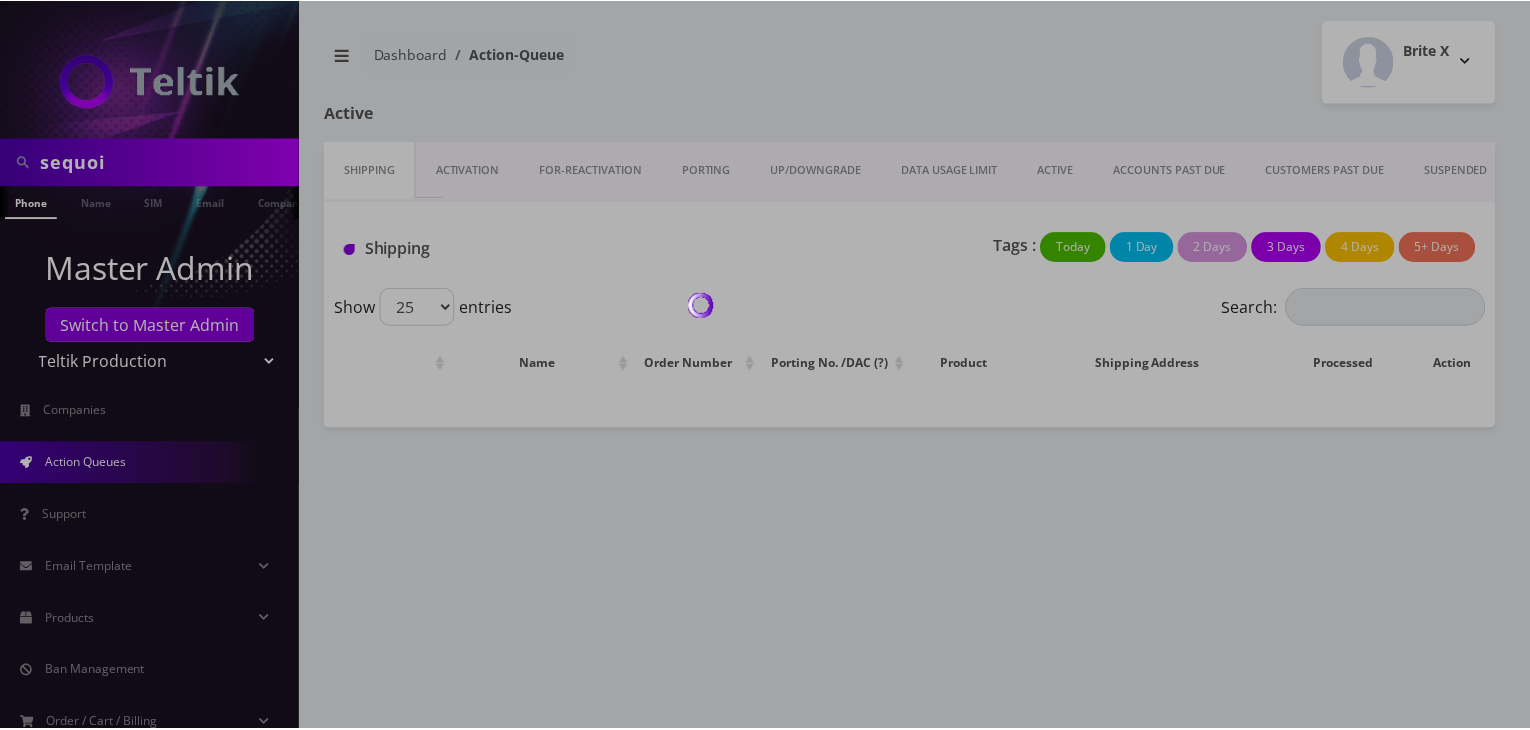 scroll, scrollTop: 0, scrollLeft: 0, axis: both 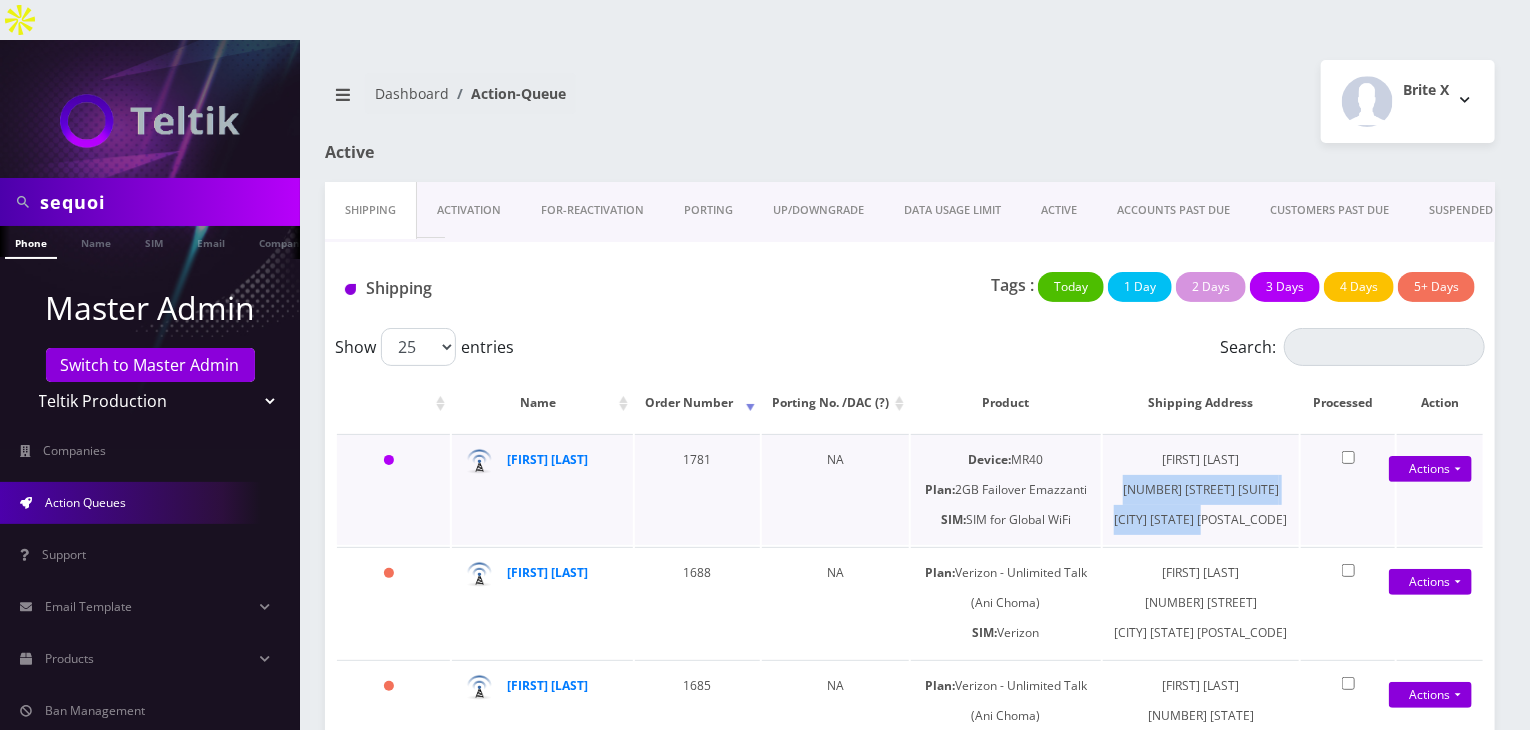 drag, startPoint x: 1120, startPoint y: 450, endPoint x: 1288, endPoint y: 469, distance: 169.07098 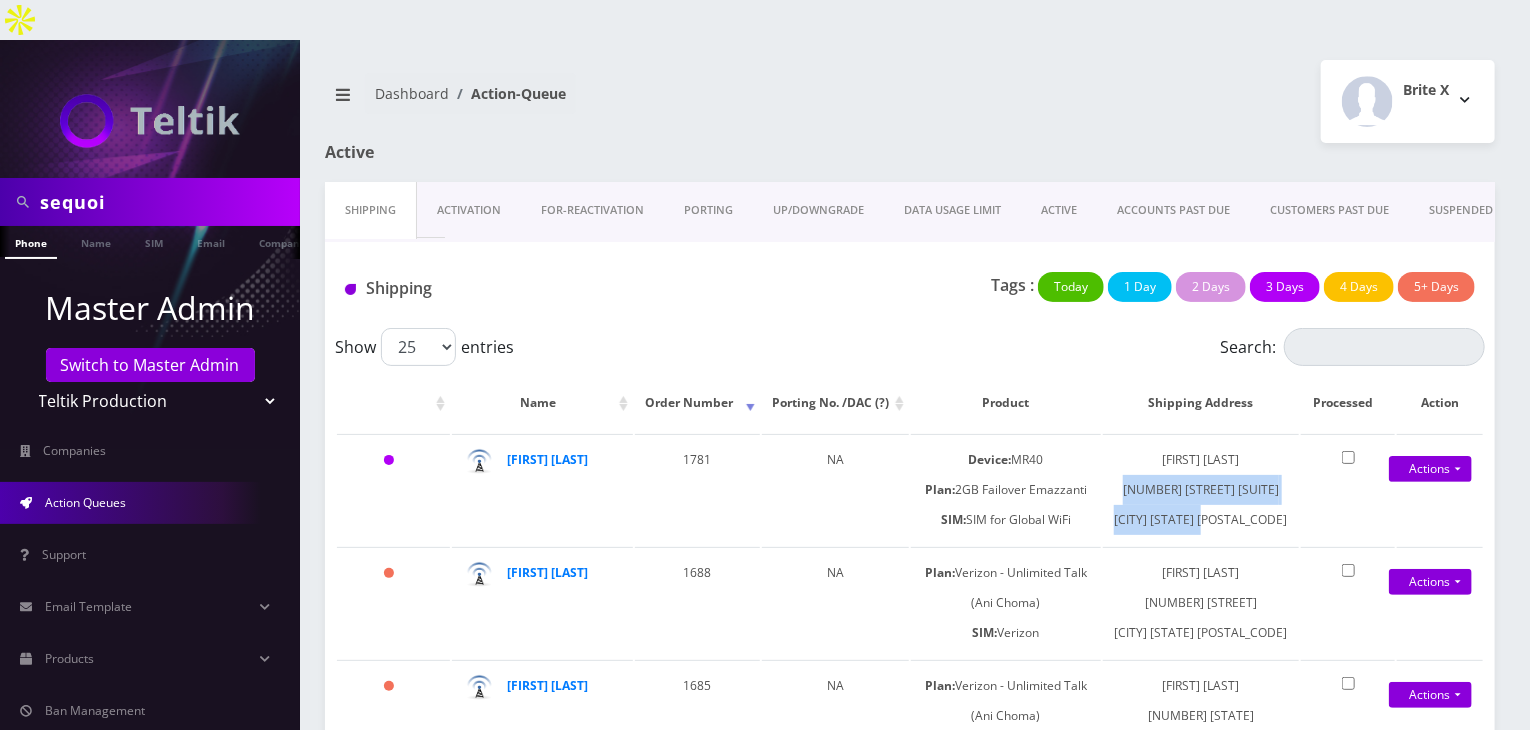 copy on "51 Newark Street Suite 505  Hoboken NJ 07030" 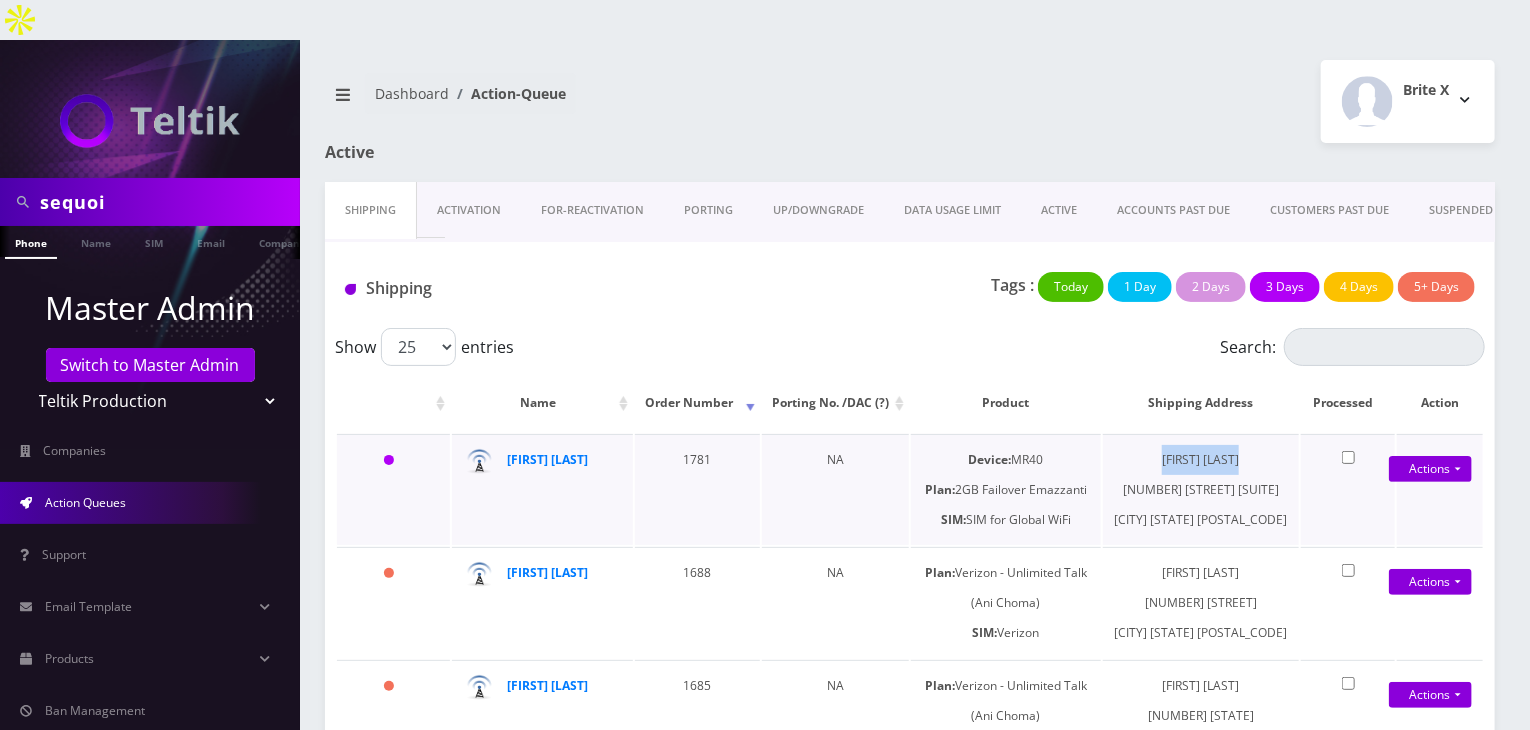 drag, startPoint x: 1152, startPoint y: 419, endPoint x: 1250, endPoint y: 419, distance: 98 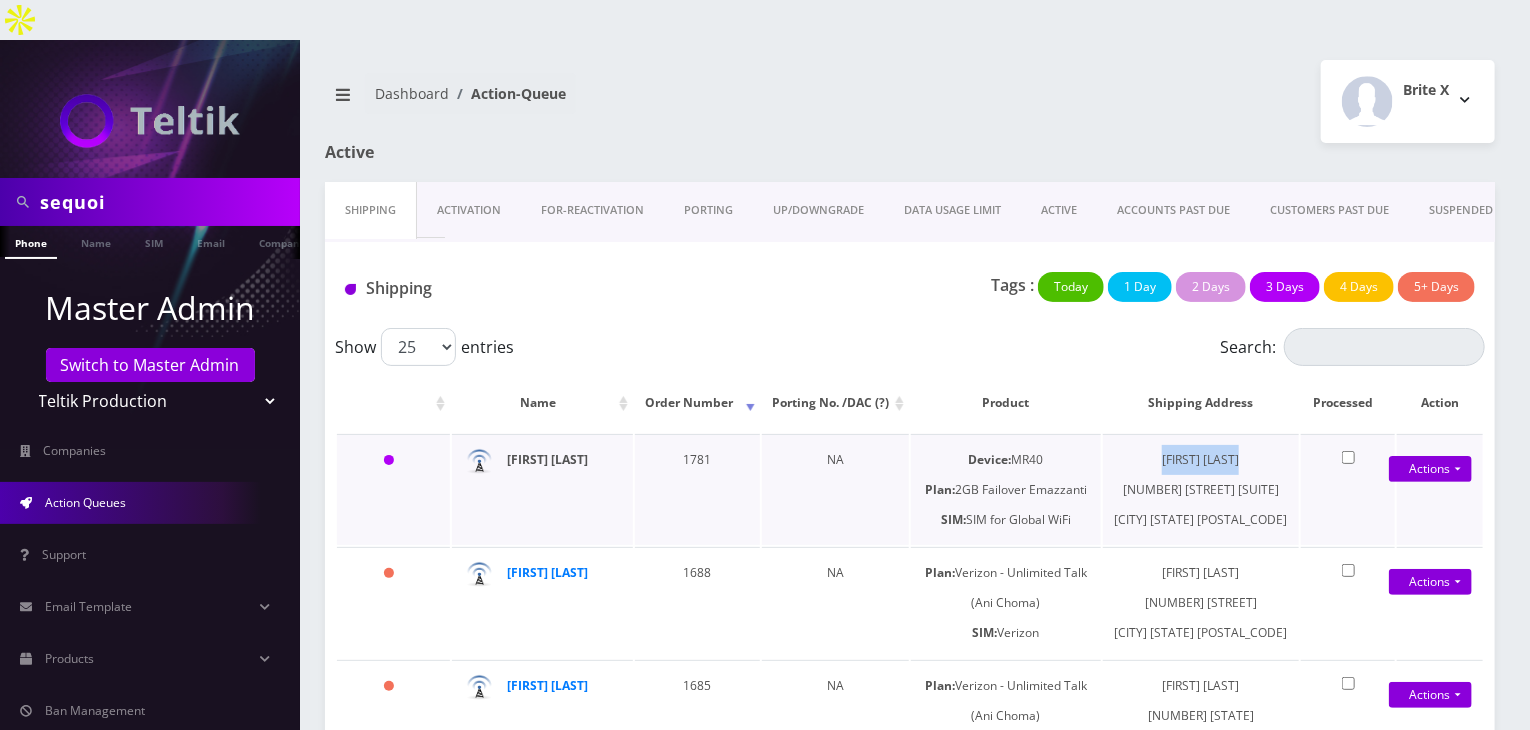 click on "Thalia Rodriguez" at bounding box center (547, 459) 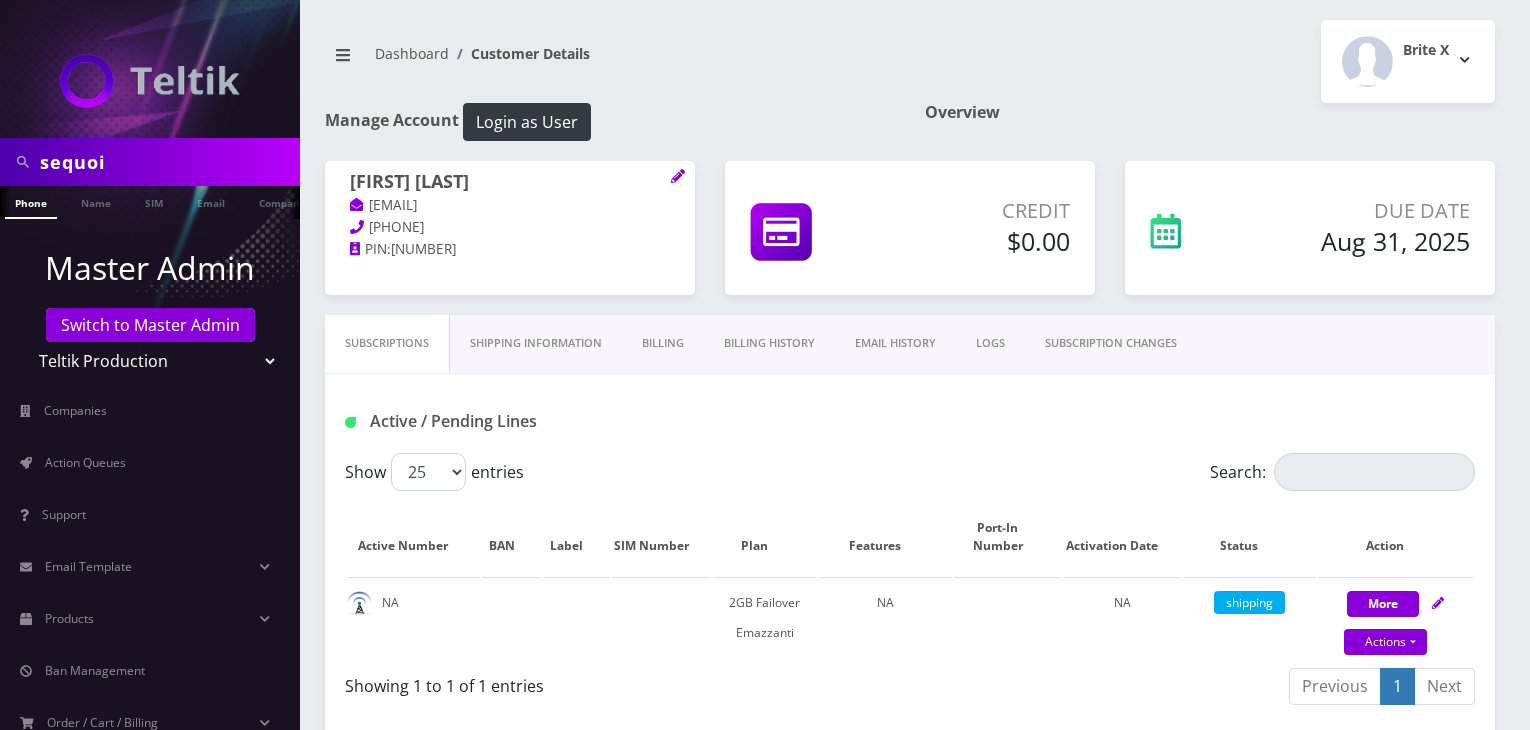 scroll, scrollTop: 0, scrollLeft: 0, axis: both 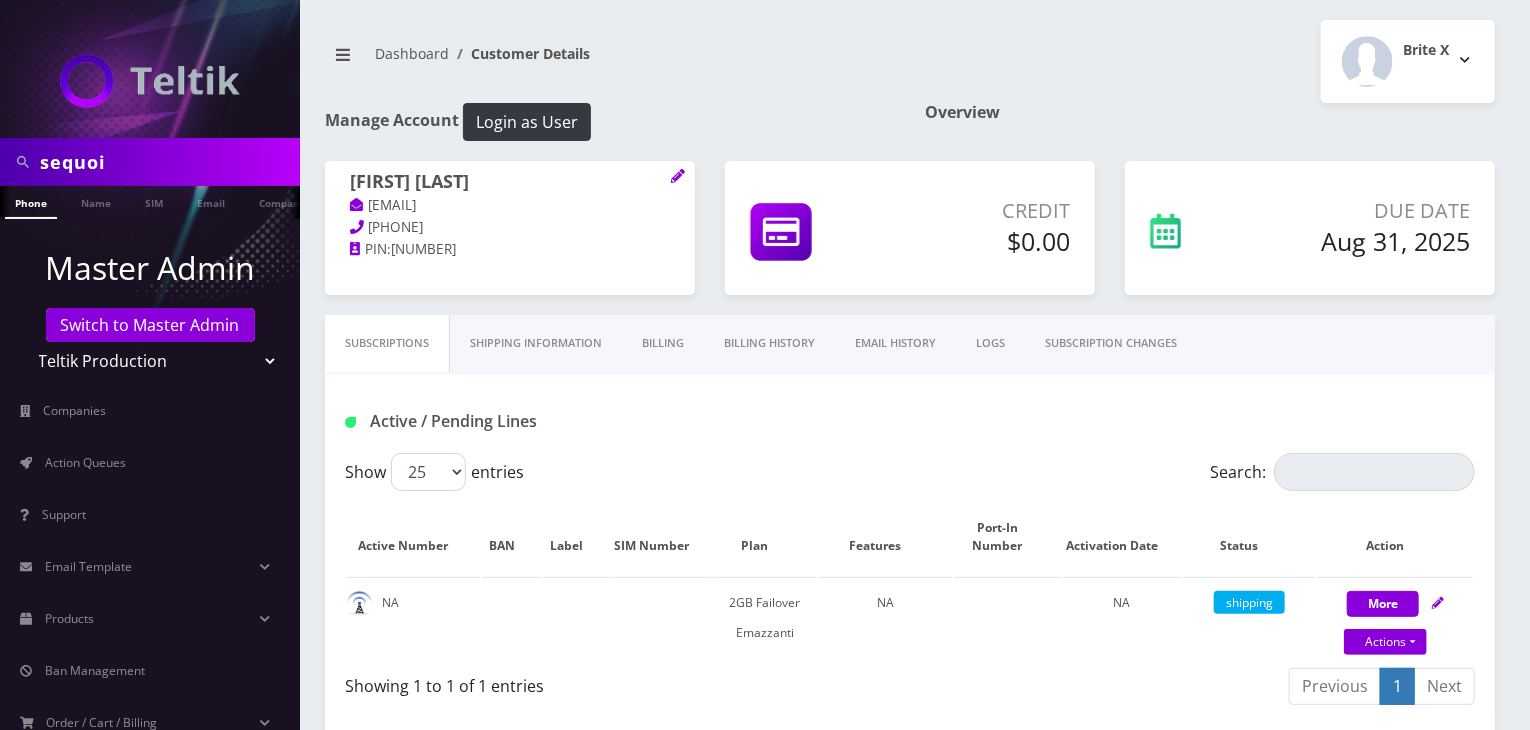 click on "Billing History" at bounding box center (769, 343) 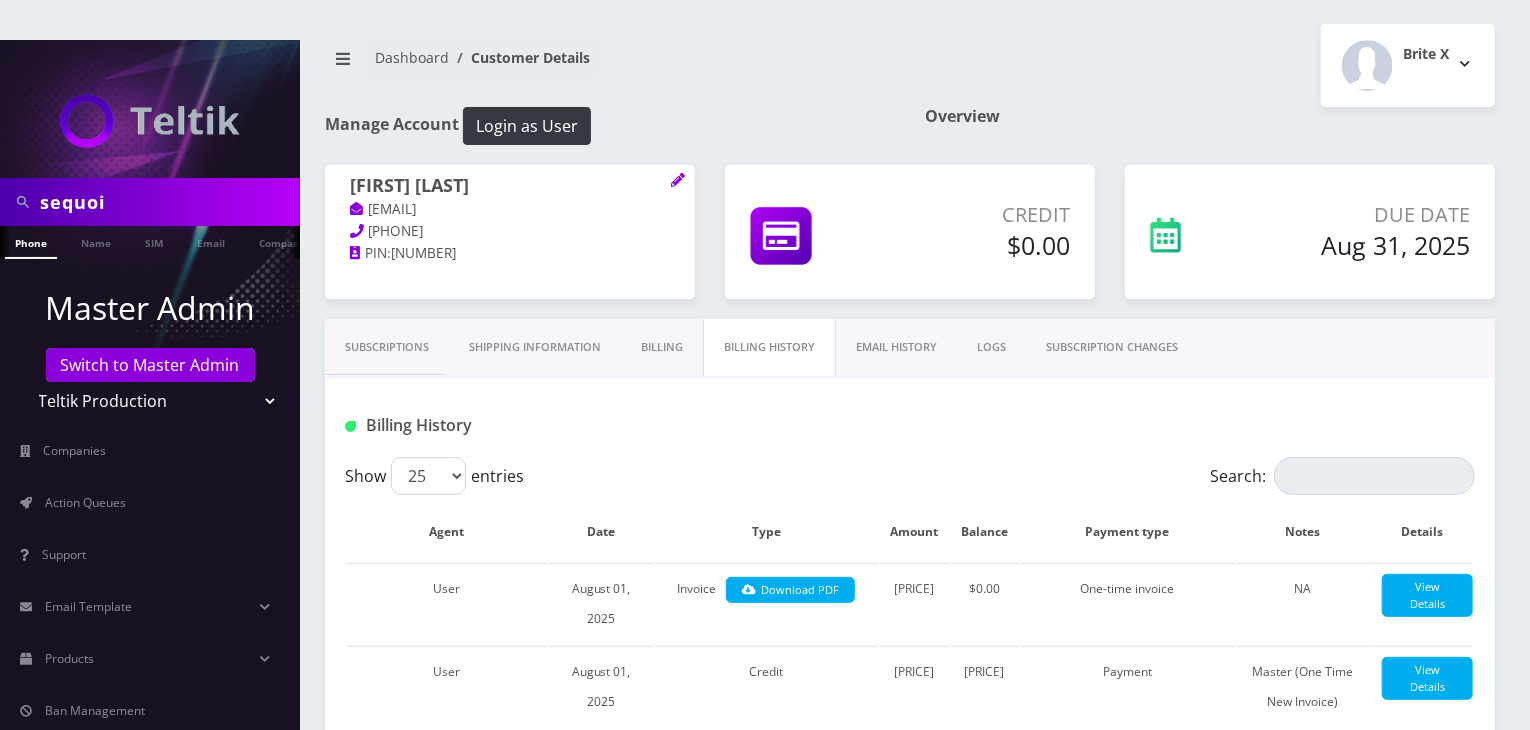 scroll, scrollTop: 100, scrollLeft: 0, axis: vertical 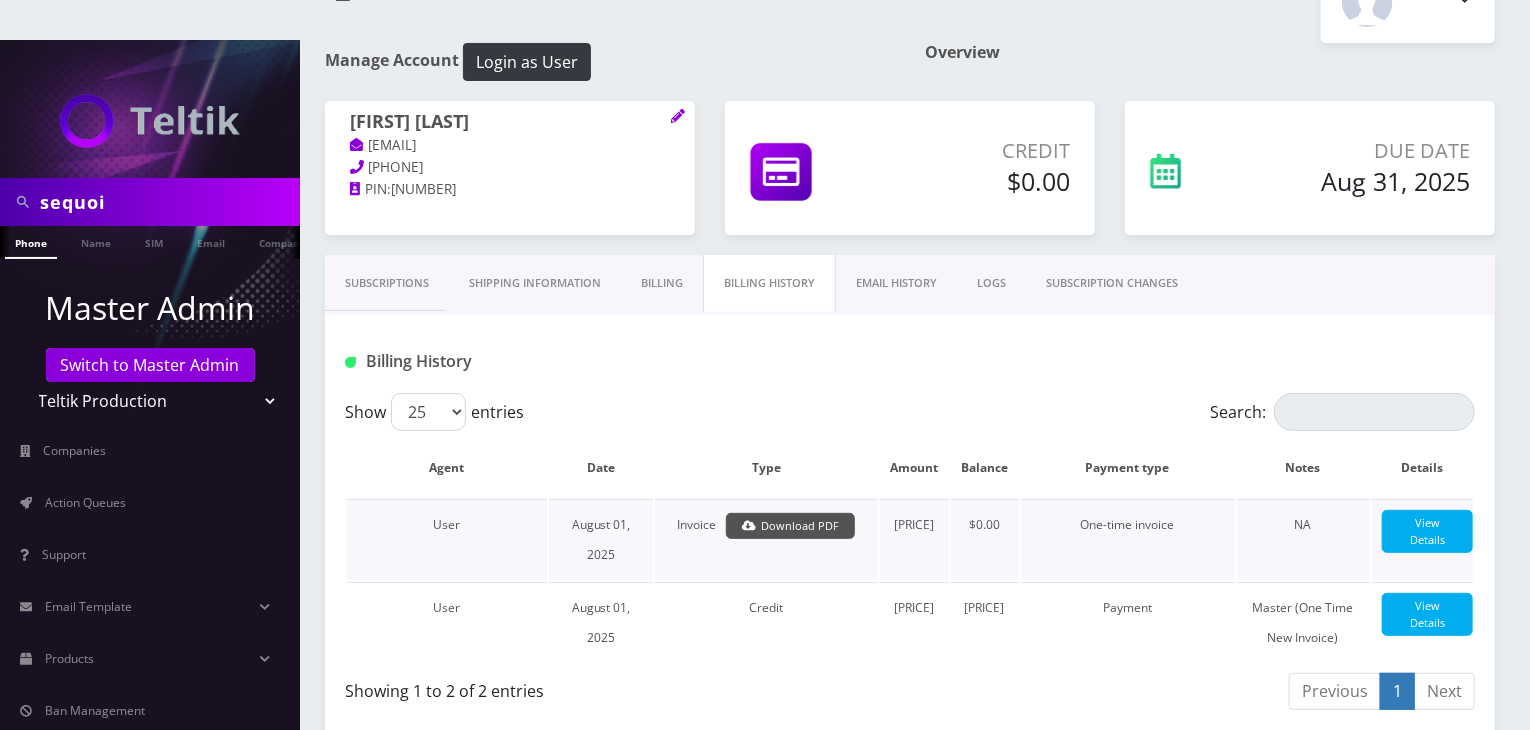 click on "Download PDF" at bounding box center [790, 526] 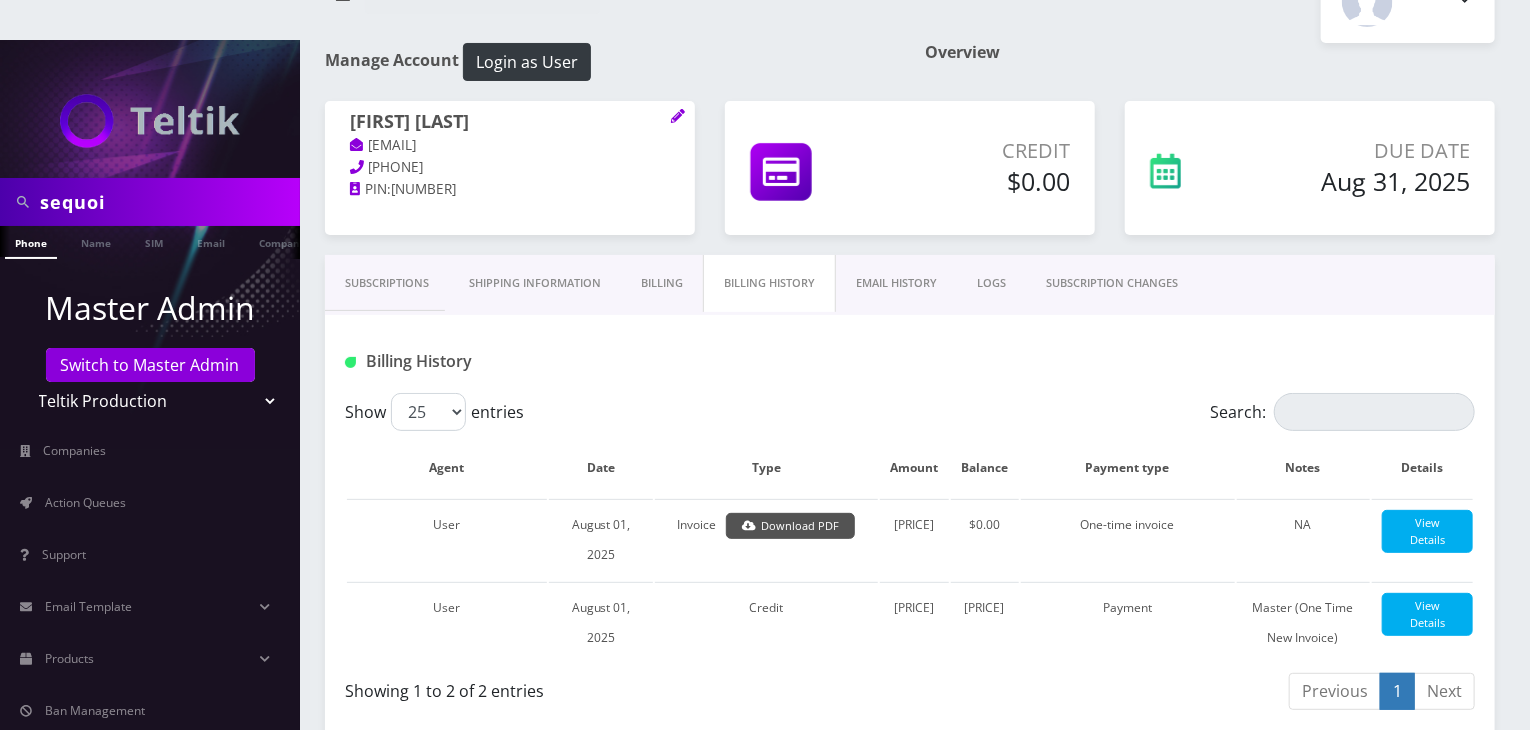 scroll, scrollTop: 0, scrollLeft: 0, axis: both 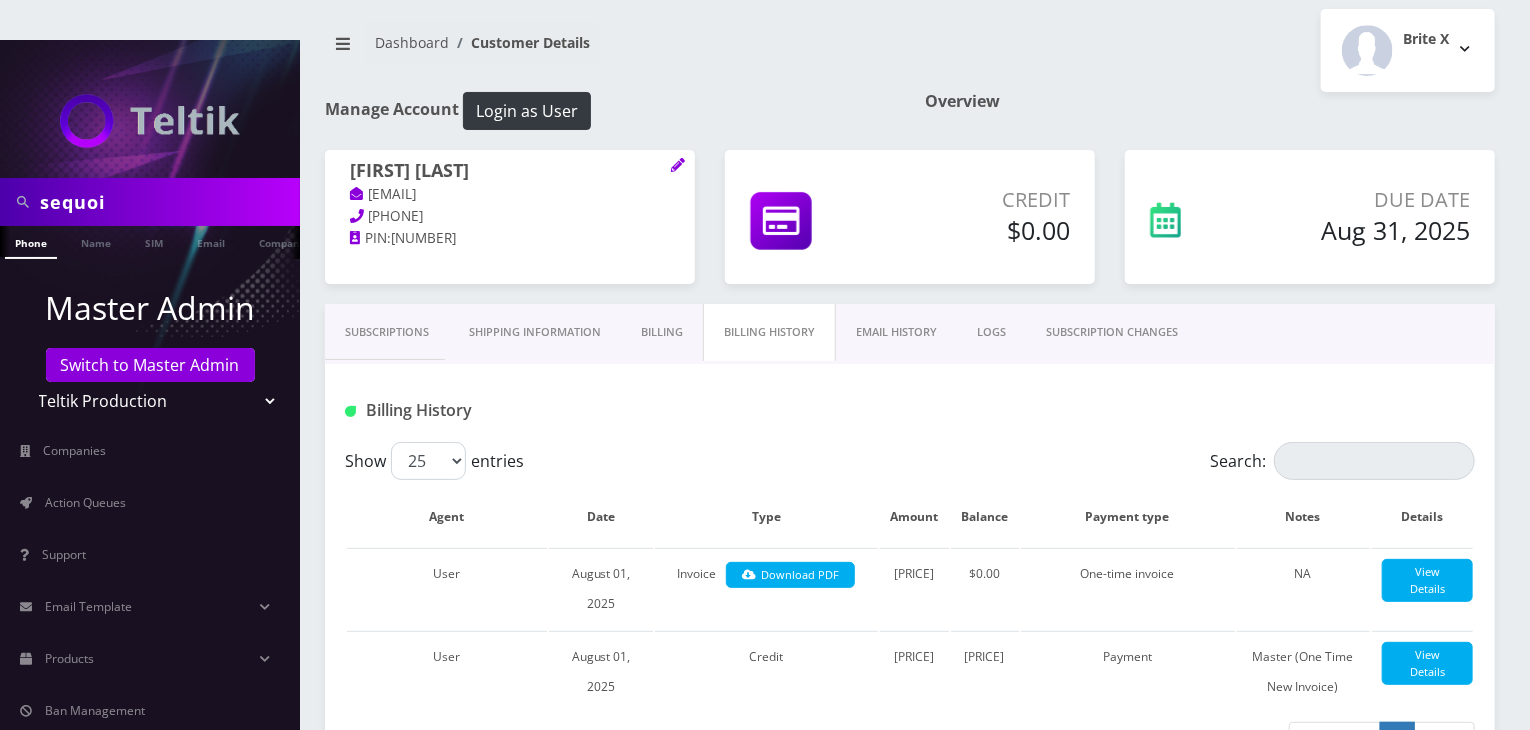 click on "Subscriptions" at bounding box center (387, 332) 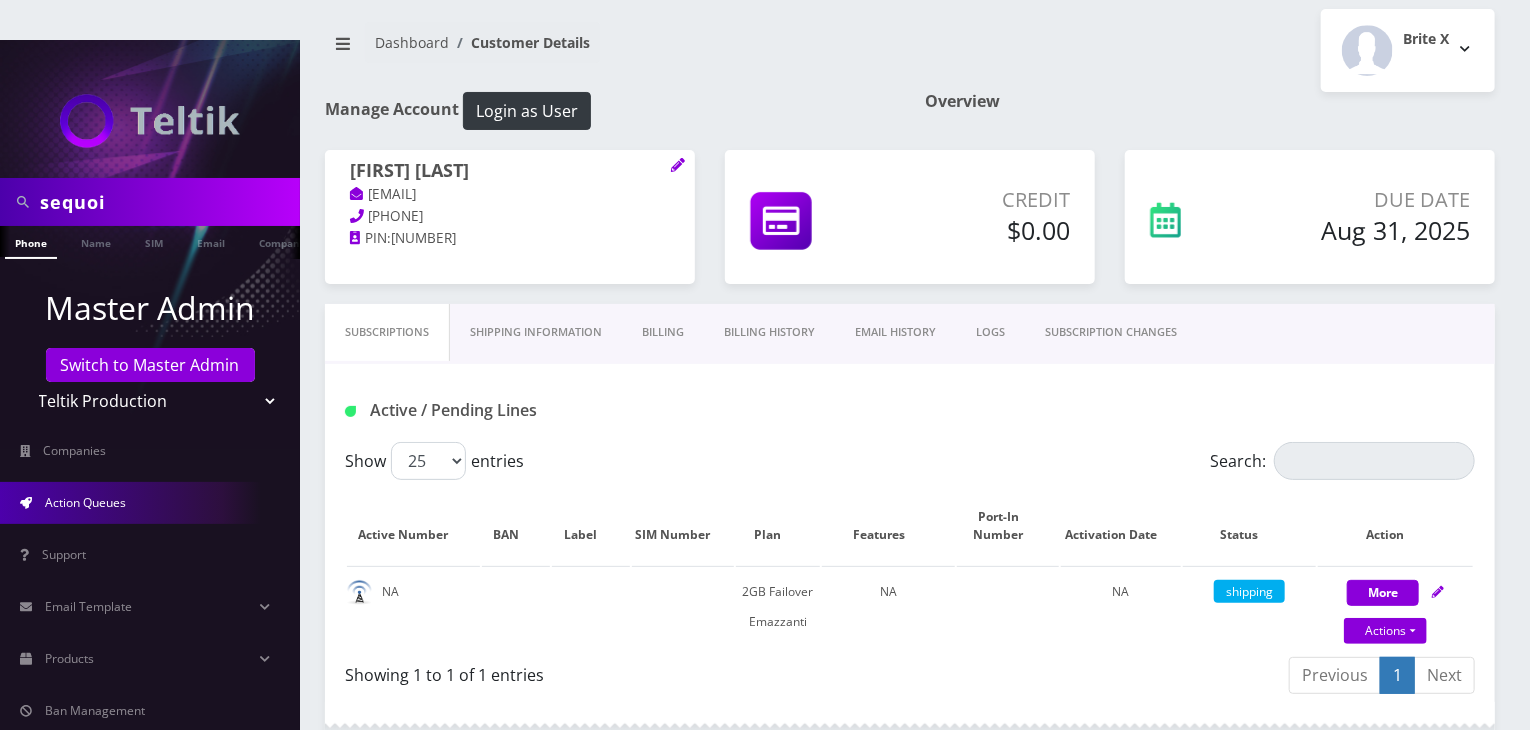click on "Action Queues" at bounding box center [85, 502] 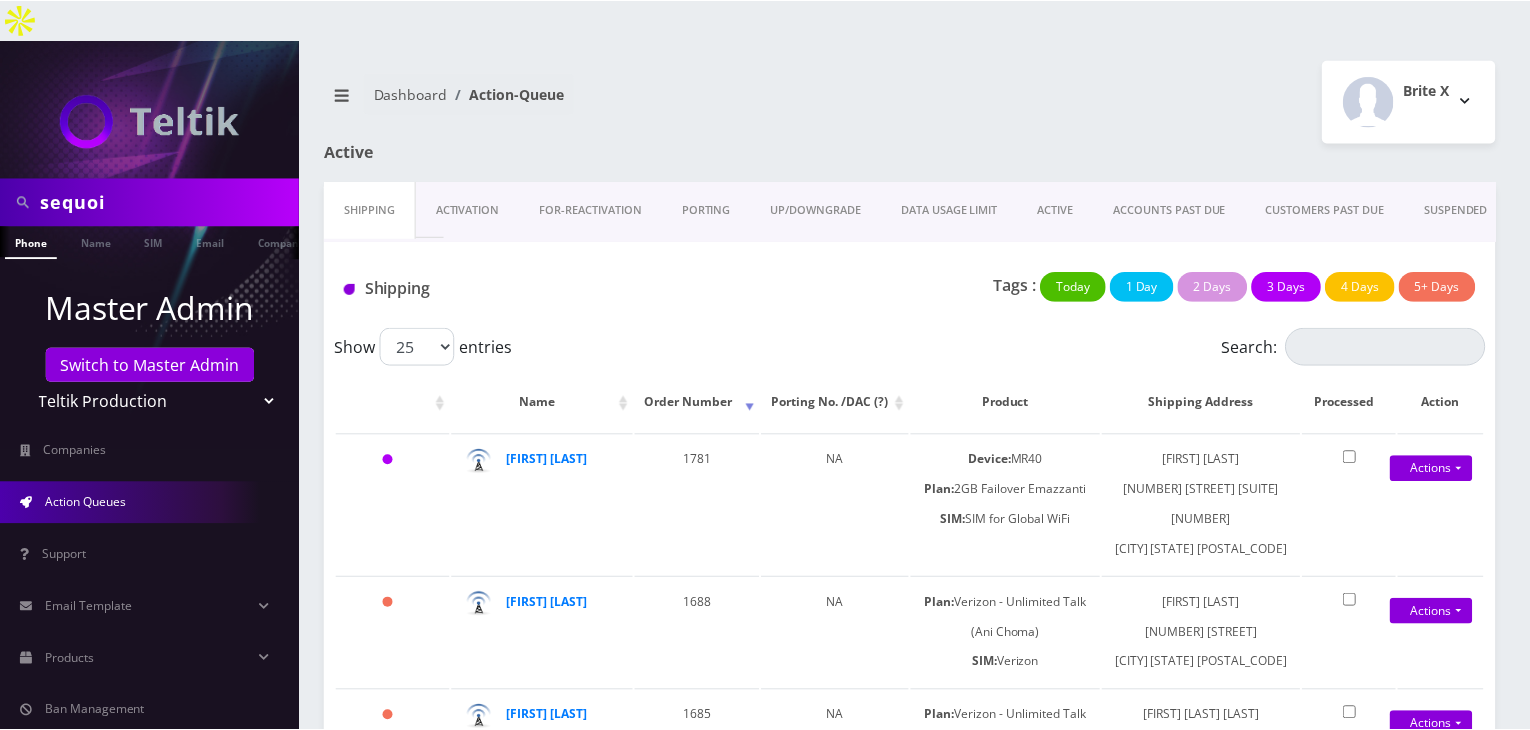 scroll, scrollTop: 0, scrollLeft: 0, axis: both 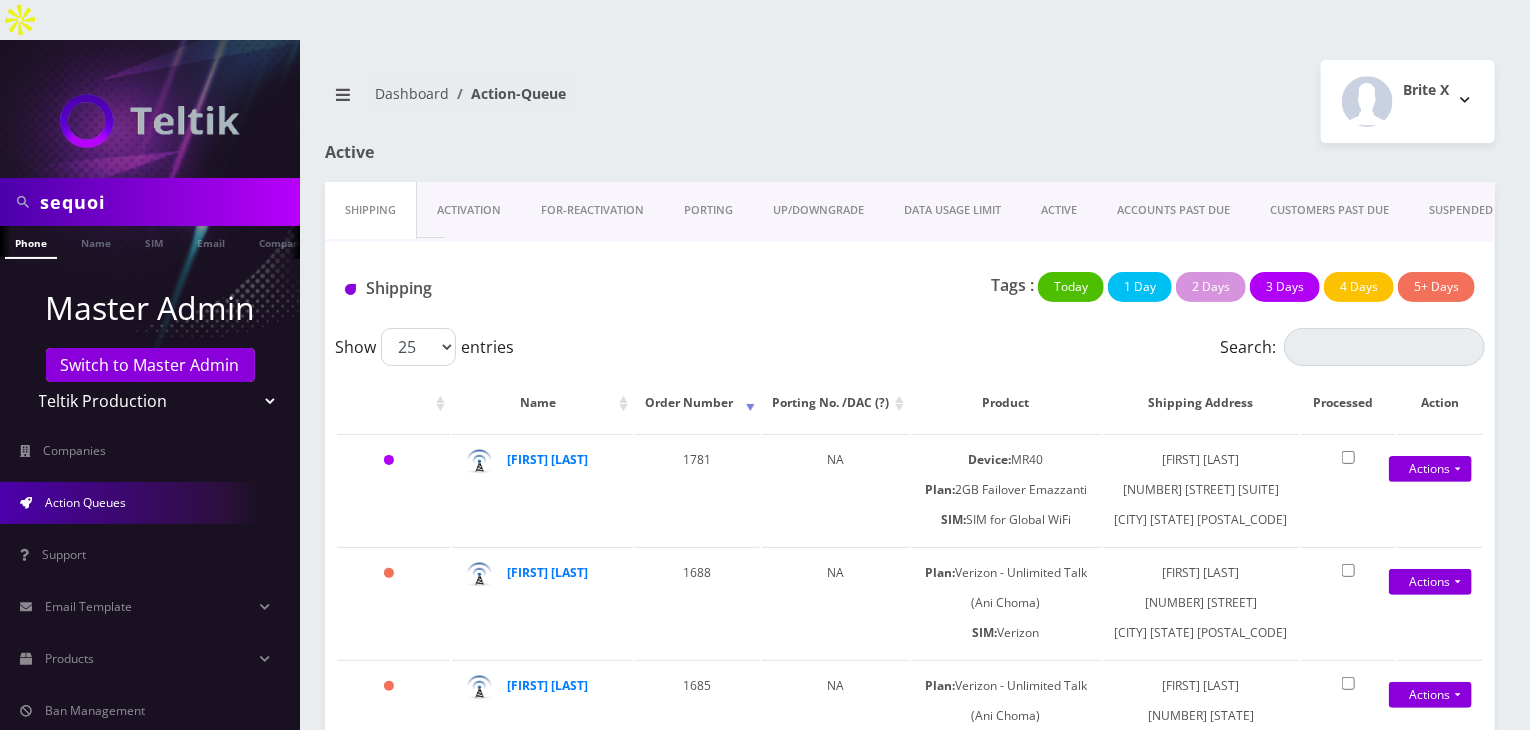 click on "Teltik Production
My Link Mobile
VennMobile
Unlimited Advanced LTE
Rexing Inc
DeafCell LLC
OneTouch GPS
Diamond Wireless LLC
All Choice Connect
Amcest Corp
IoT
Shluchim Assist
ConnectED Mobile
Innovative Communications
Home Away Secure
SIM Call Connecten Internet Rauch" at bounding box center (150, 401) 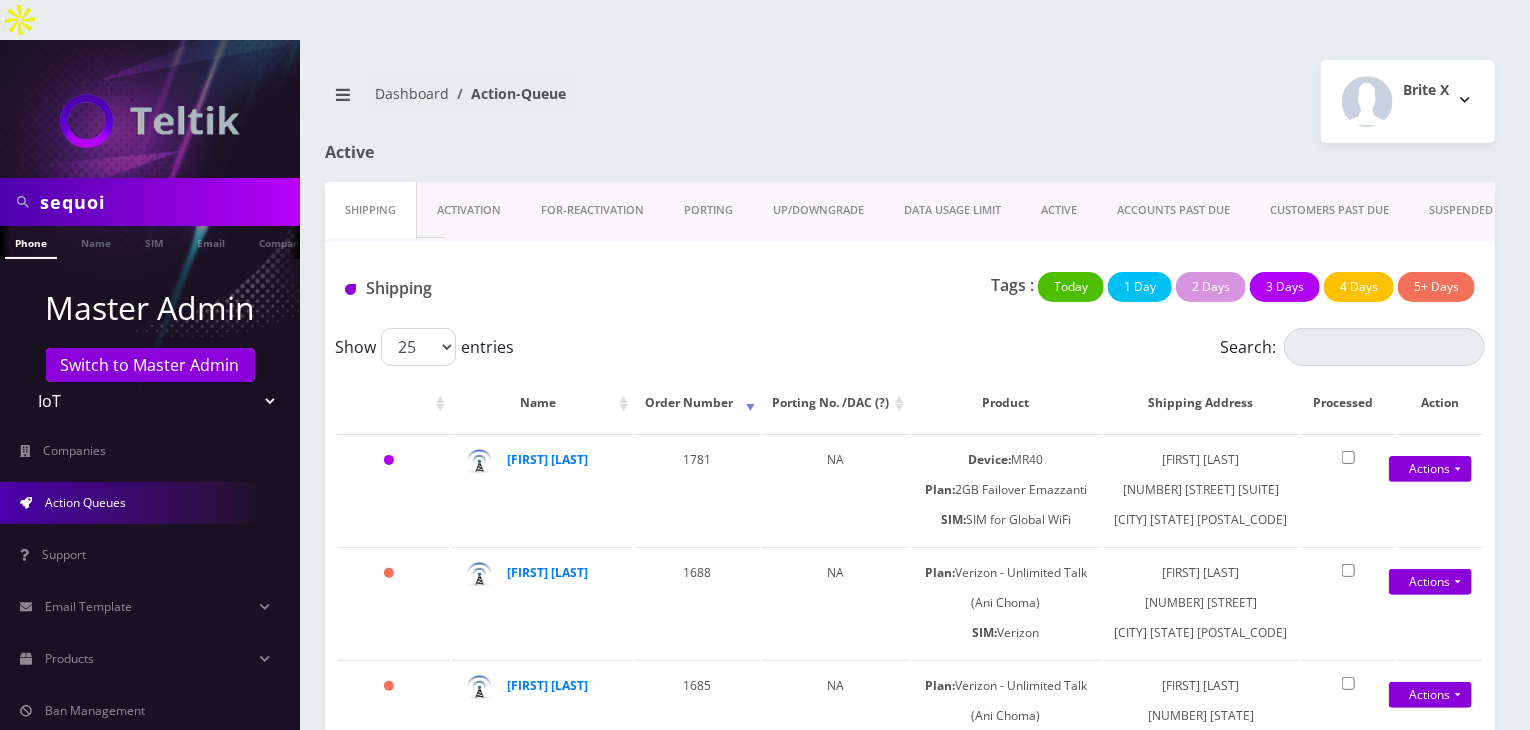 click on "Teltik Production
My Link Mobile
VennMobile
Unlimited Advanced LTE
Rexing Inc
DeafCell LLC
OneTouch GPS
Diamond Wireless LLC
All Choice Connect
Amcest Corp
IoT
Shluchim Assist
ConnectED Mobile
Innovative Communications
Home Away Secure
SIM Call Connecten Internet Rauch" at bounding box center [150, 401] 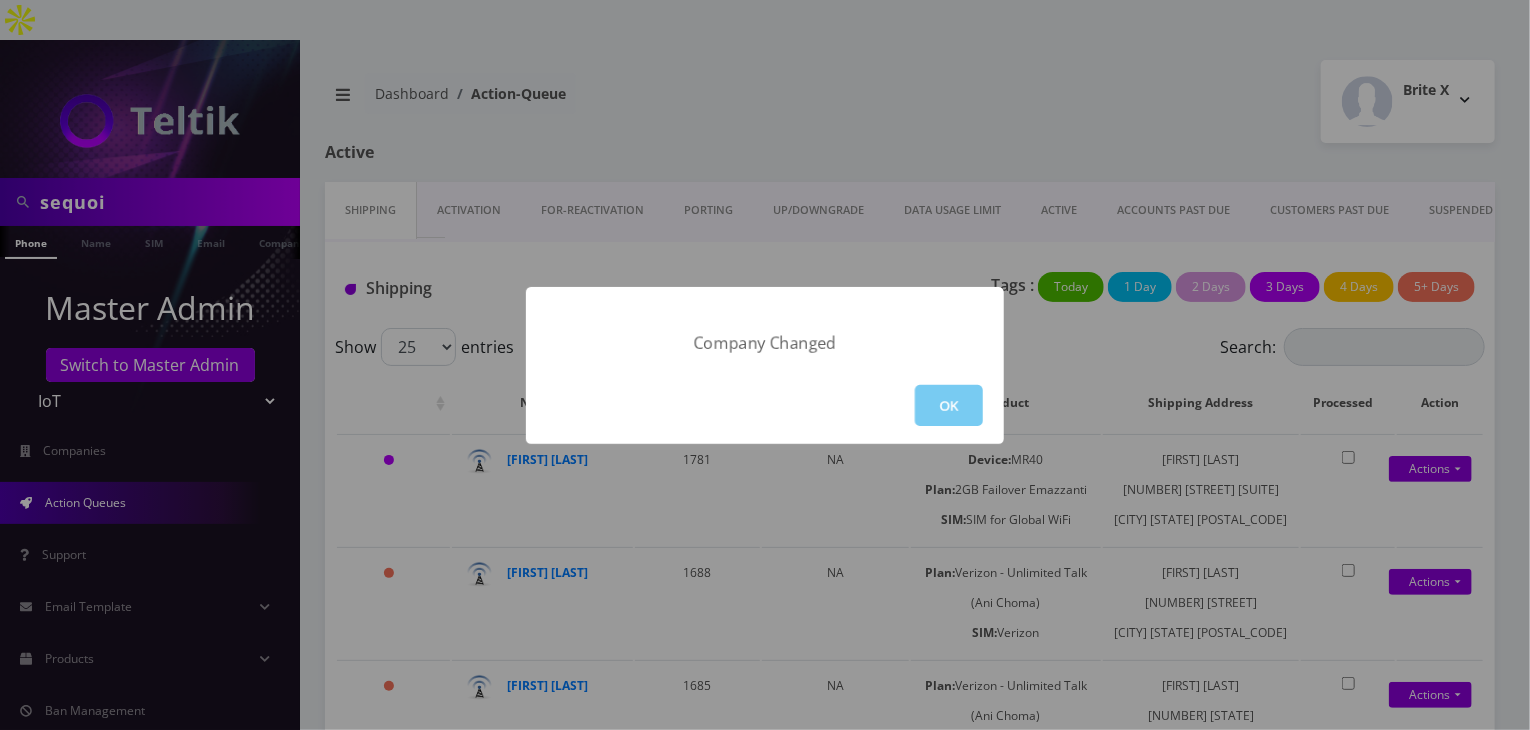 click on "OK" at bounding box center [949, 405] 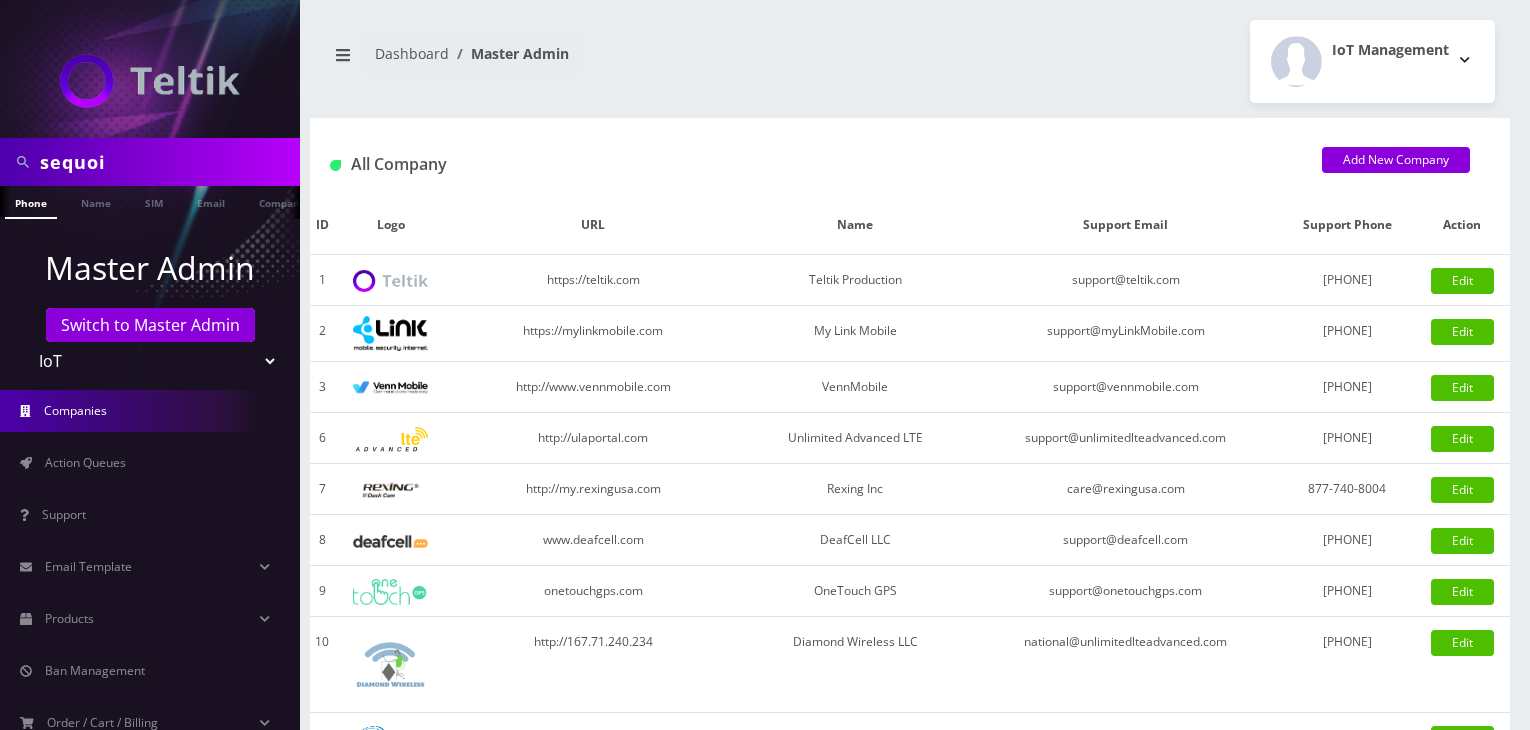 scroll, scrollTop: 0, scrollLeft: 0, axis: both 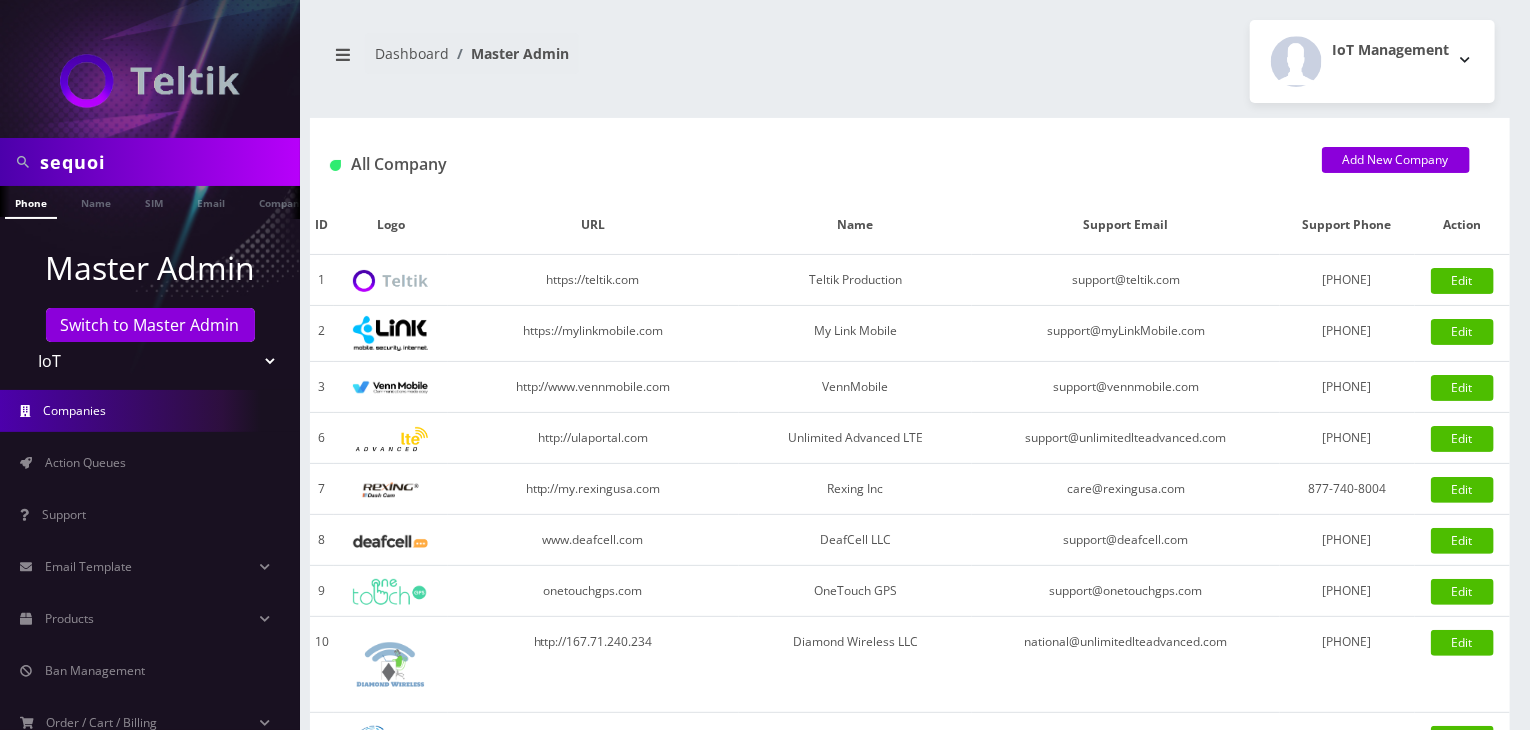 click on "Action Queues" at bounding box center (85, 462) 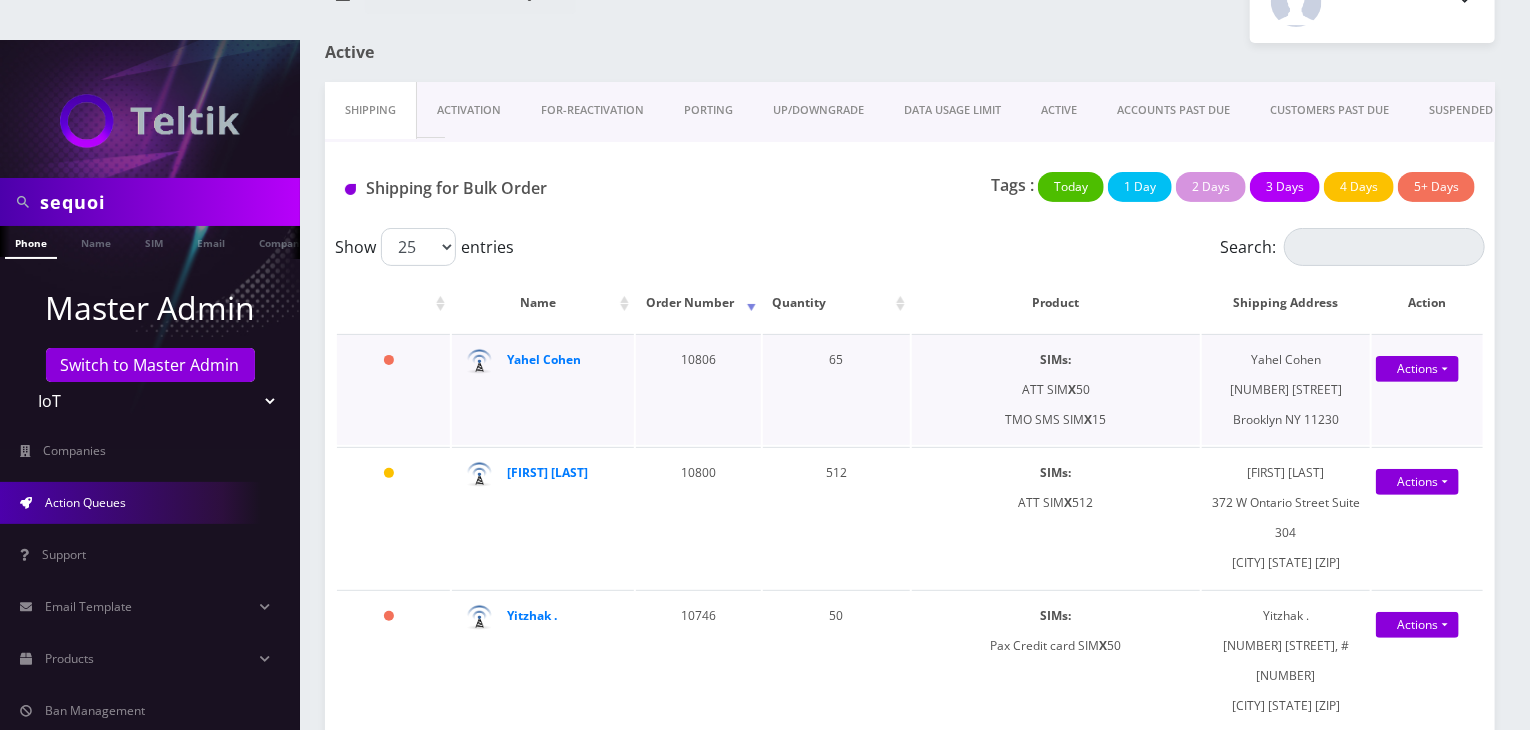 scroll, scrollTop: 200, scrollLeft: 0, axis: vertical 